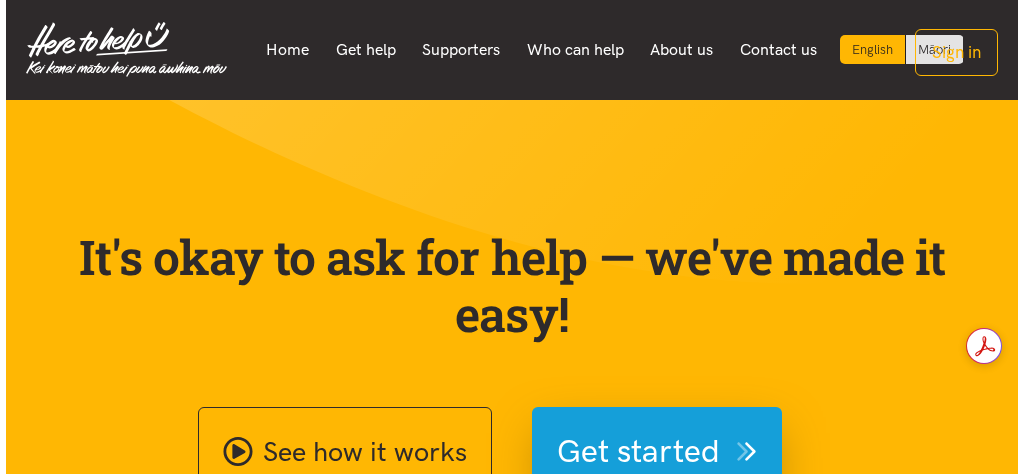 scroll, scrollTop: 0, scrollLeft: 0, axis: both 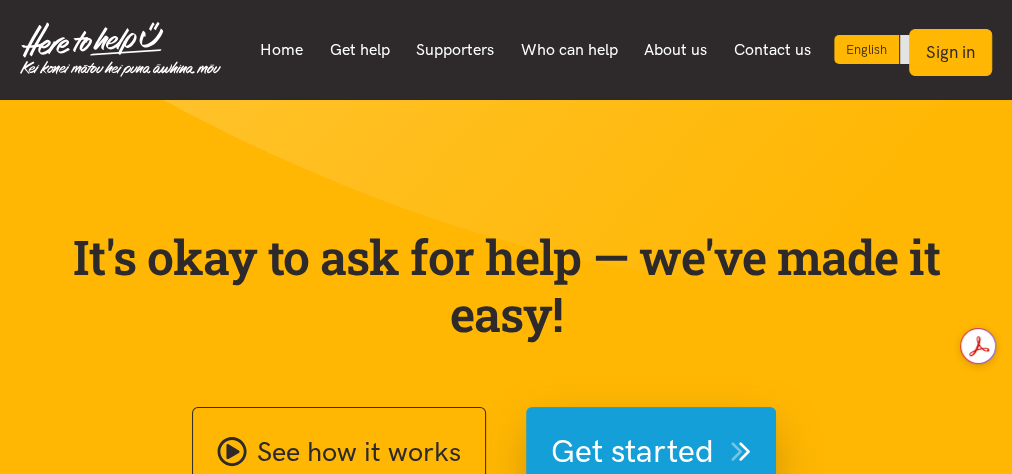 click on "Sign in" at bounding box center [950, 52] 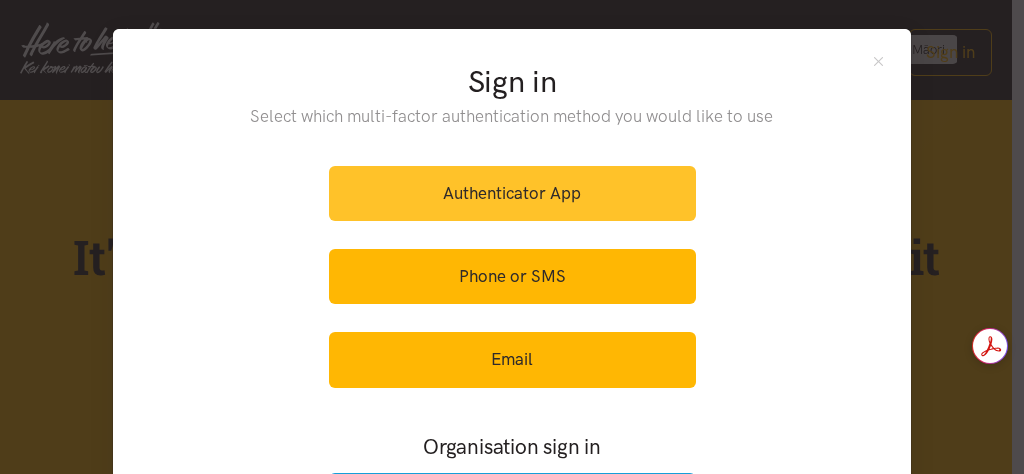click on "Authenticator App" at bounding box center [512, 193] 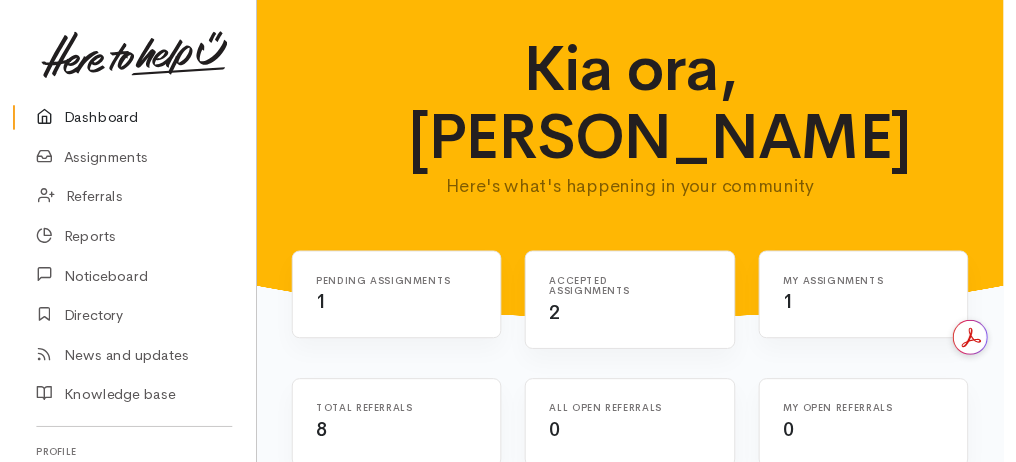 scroll, scrollTop: 0, scrollLeft: 0, axis: both 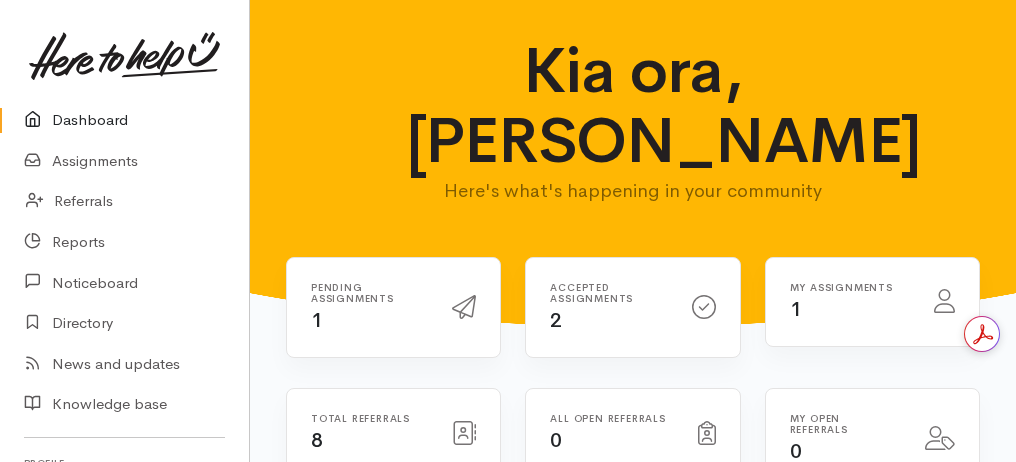 click on "Pending assignments" at bounding box center (369, 293) 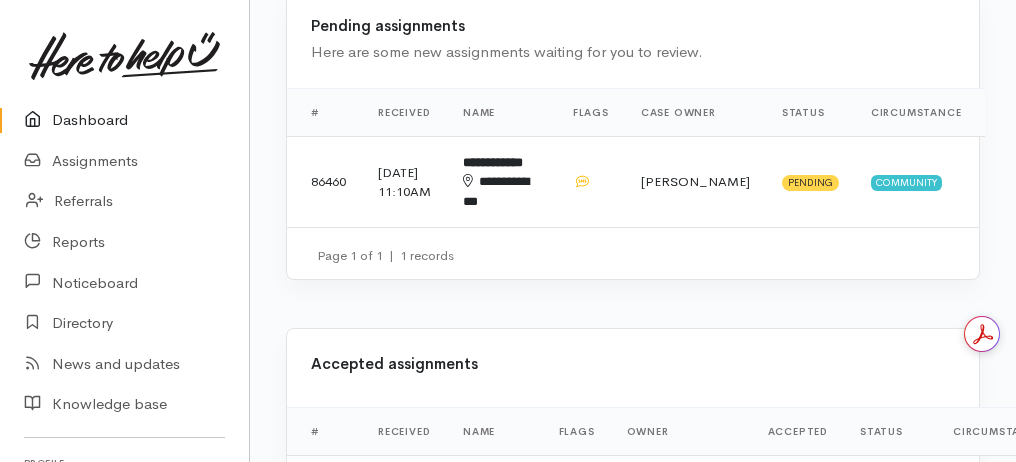 scroll, scrollTop: 560, scrollLeft: 0, axis: vertical 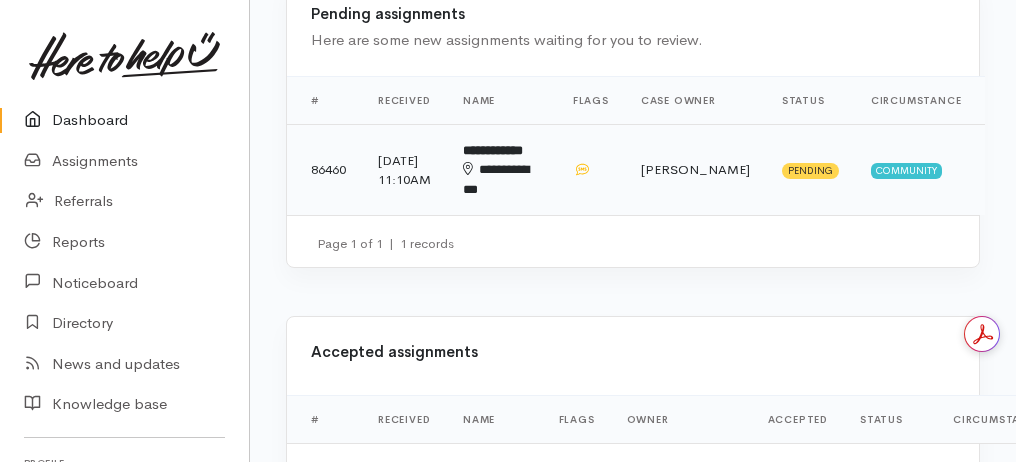 click on "11 Jul 2025, 11:10AM" at bounding box center (404, 169) 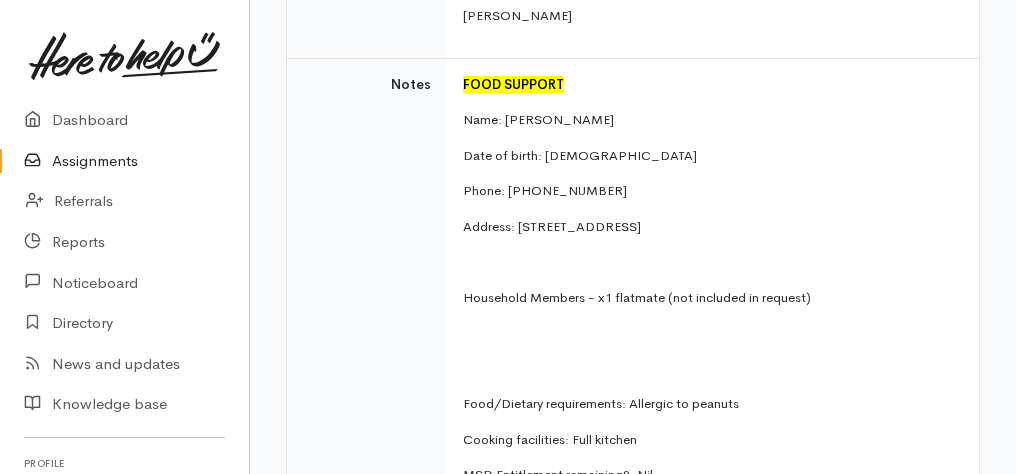 scroll, scrollTop: 880, scrollLeft: 0, axis: vertical 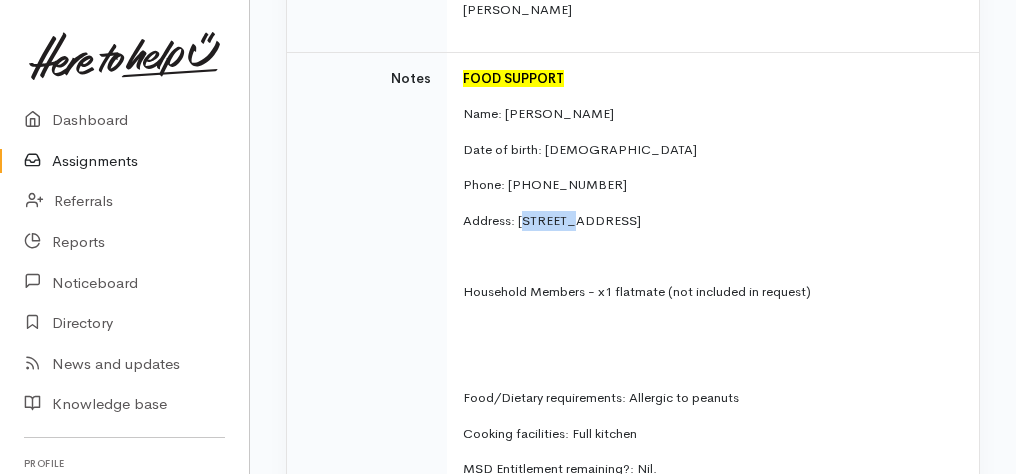 drag, startPoint x: 521, startPoint y: 198, endPoint x: 572, endPoint y: 201, distance: 51.088158 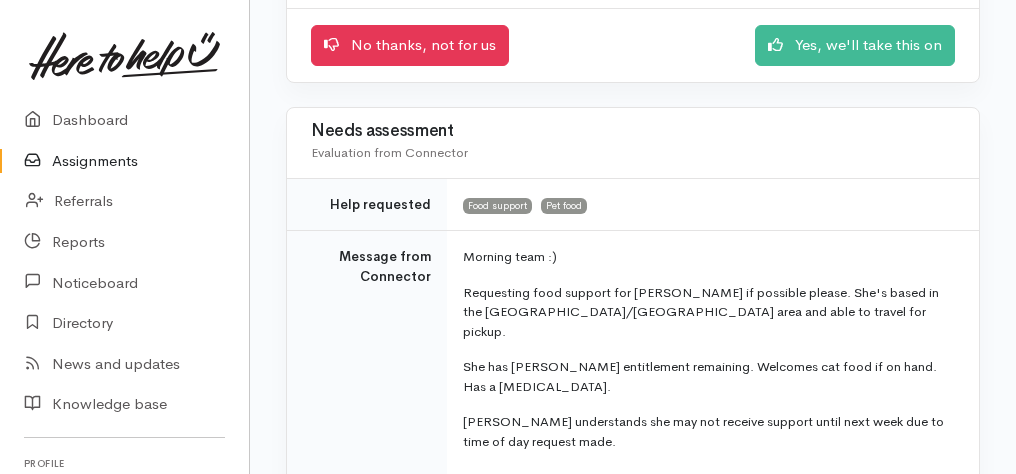 scroll, scrollTop: 320, scrollLeft: 0, axis: vertical 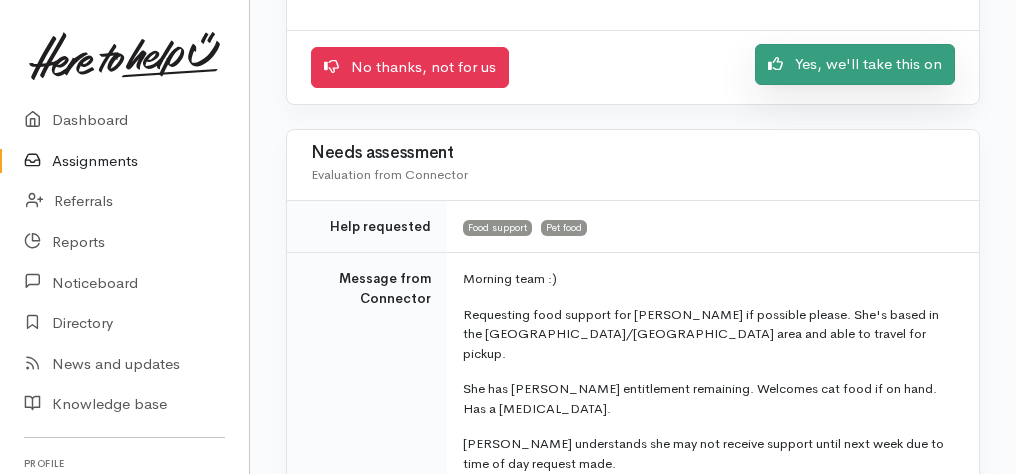 click on "Yes, we'll take this on" at bounding box center [855, 64] 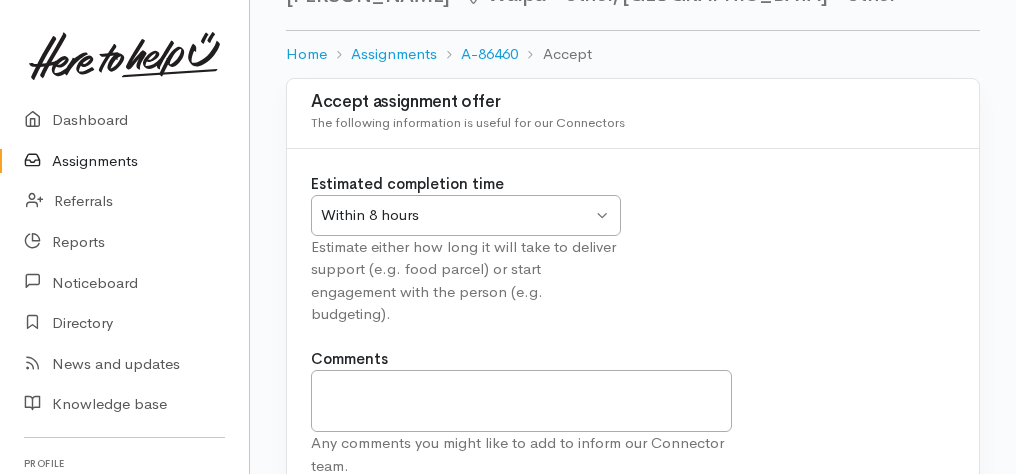 scroll, scrollTop: 237, scrollLeft: 0, axis: vertical 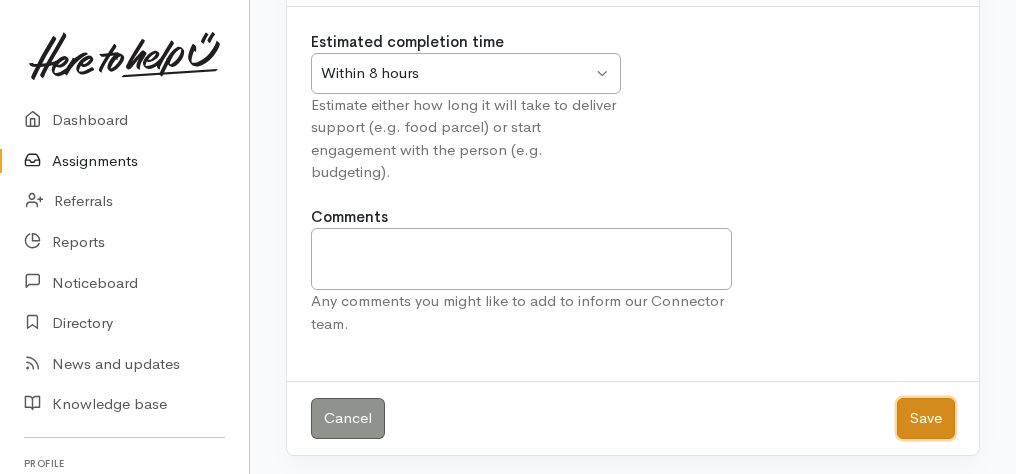 click on "Save" at bounding box center [926, 418] 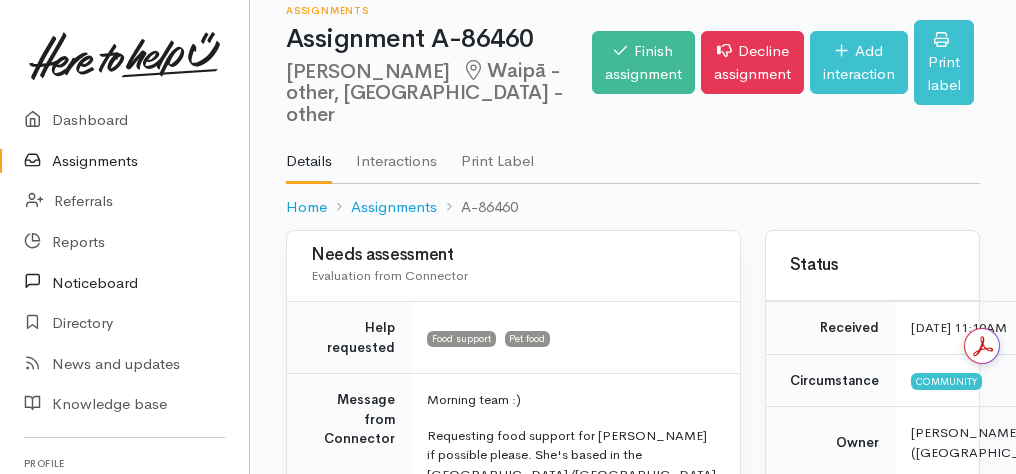 scroll, scrollTop: 0, scrollLeft: 0, axis: both 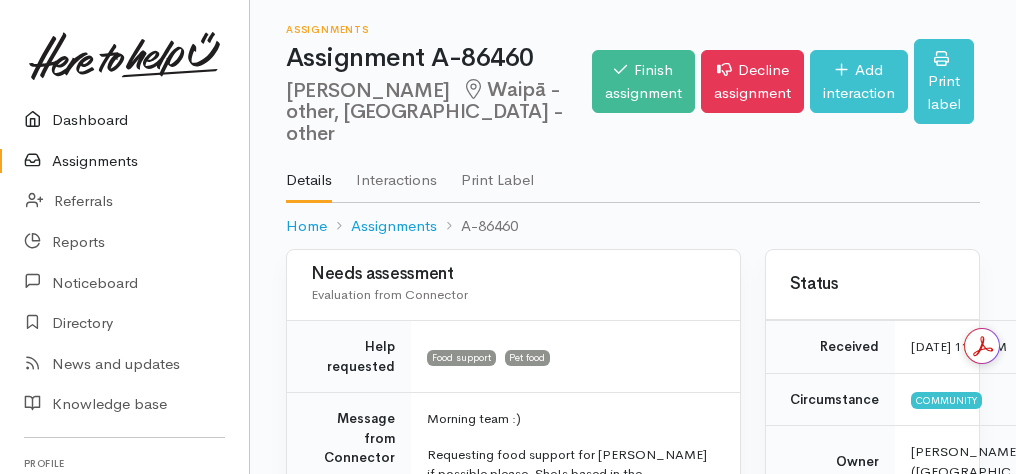 click on "Dashboard" at bounding box center [124, 120] 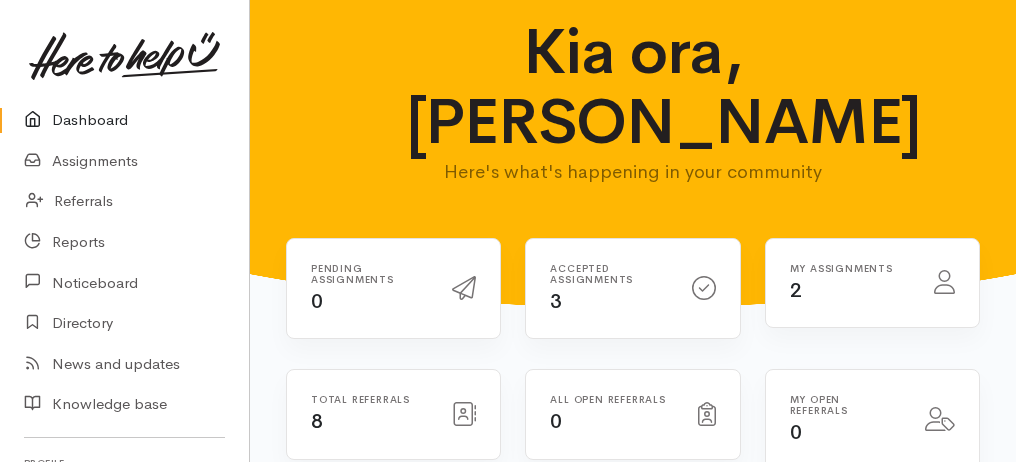 scroll, scrollTop: 0, scrollLeft: 0, axis: both 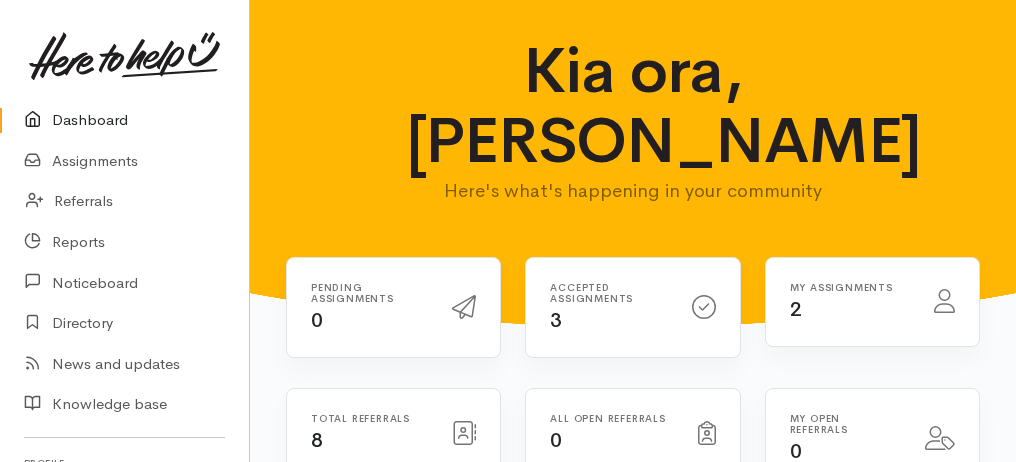 click on "Dashboard" at bounding box center (124, 120) 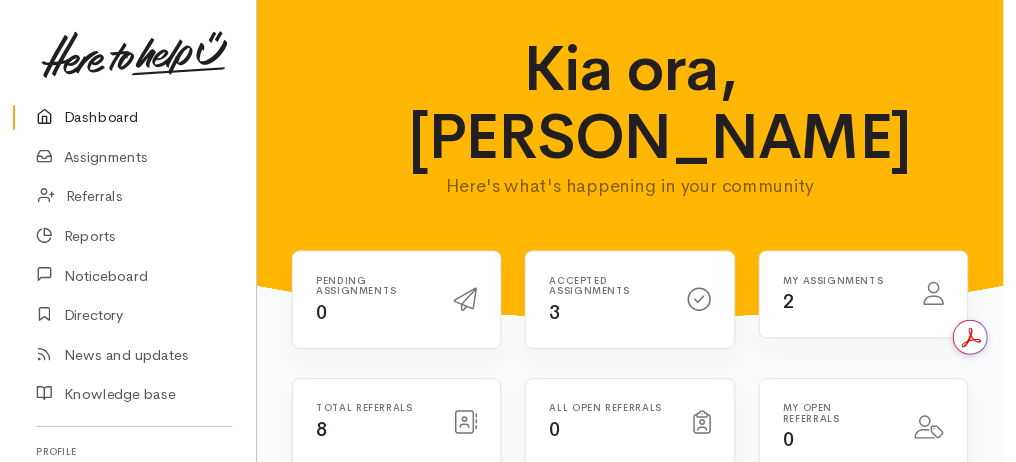 scroll, scrollTop: 0, scrollLeft: 0, axis: both 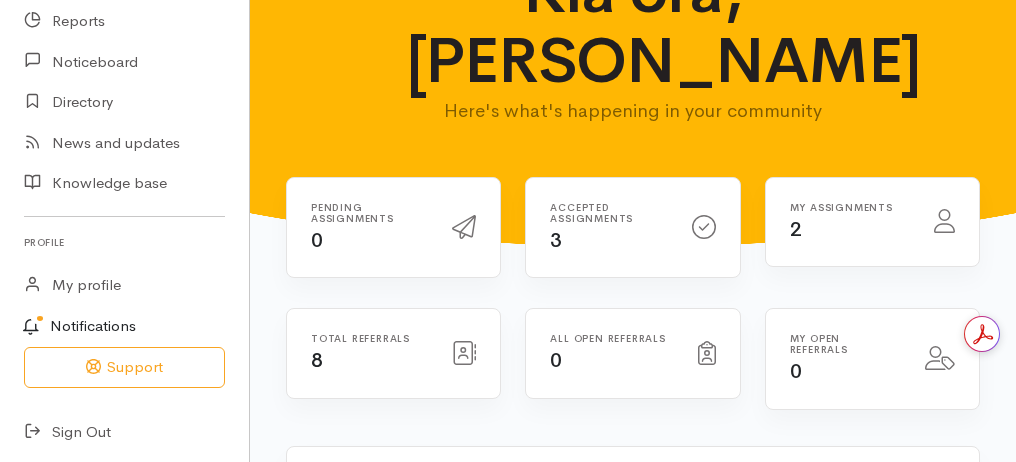 click on "Notifications" at bounding box center (121, 327) 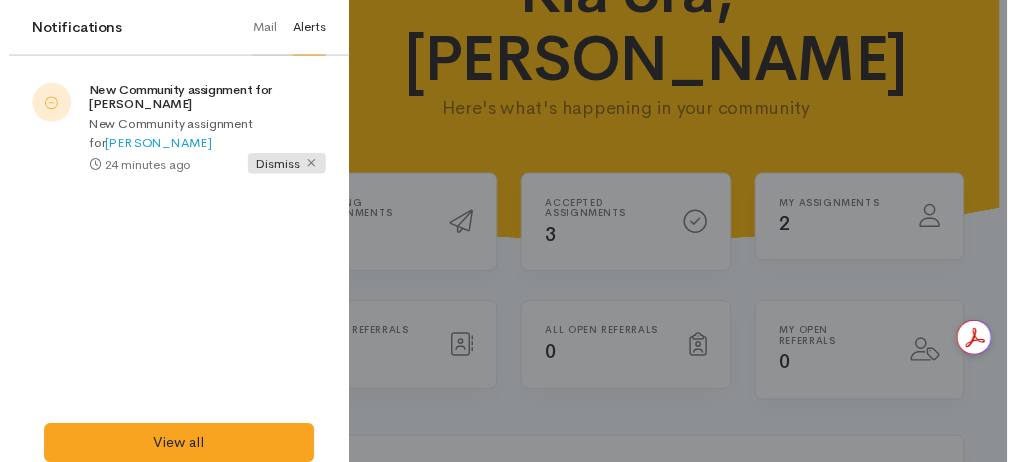 scroll, scrollTop: 209, scrollLeft: 0, axis: vertical 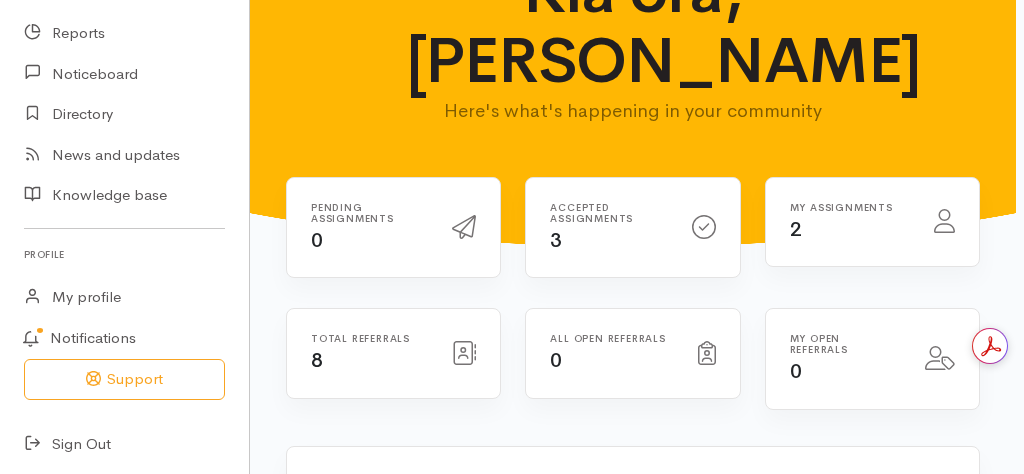 drag, startPoint x: 404, startPoint y: 70, endPoint x: 403, endPoint y: 82, distance: 12.0415945 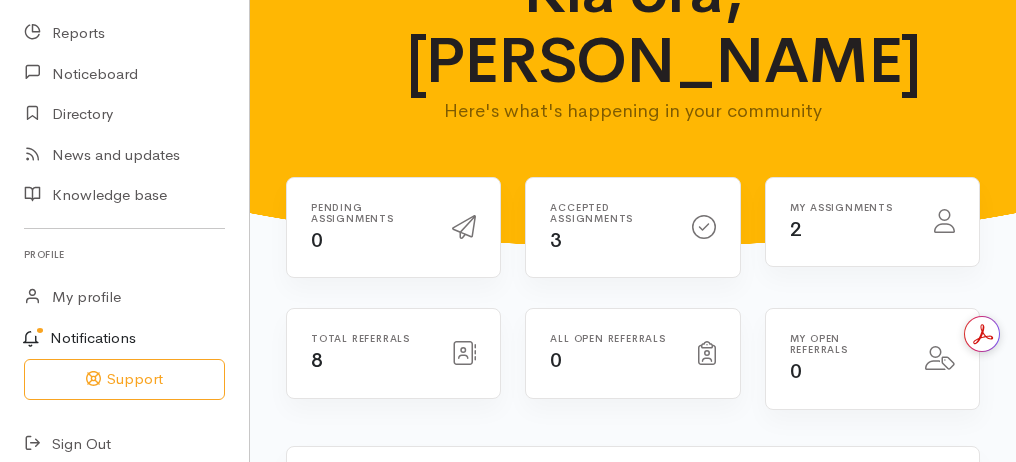 click on "Notifications" at bounding box center (121, 339) 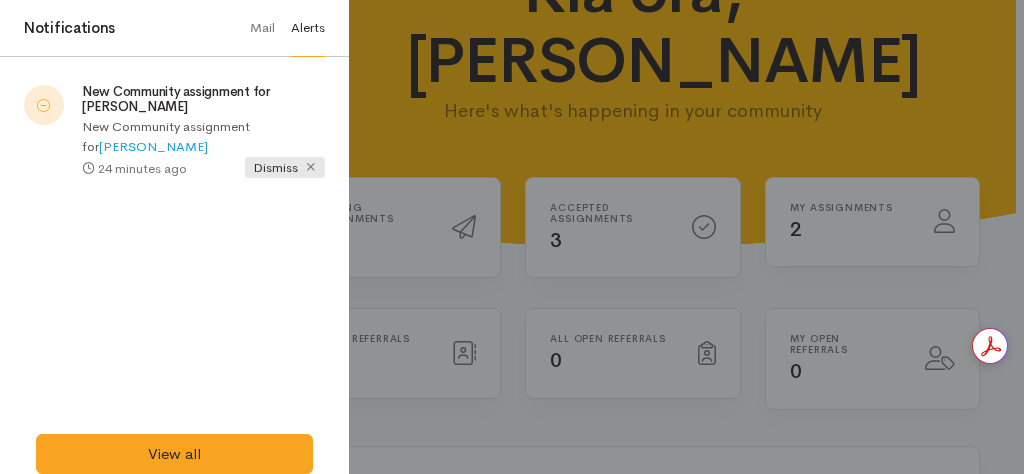 click on "Dismiss" at bounding box center [285, 167] 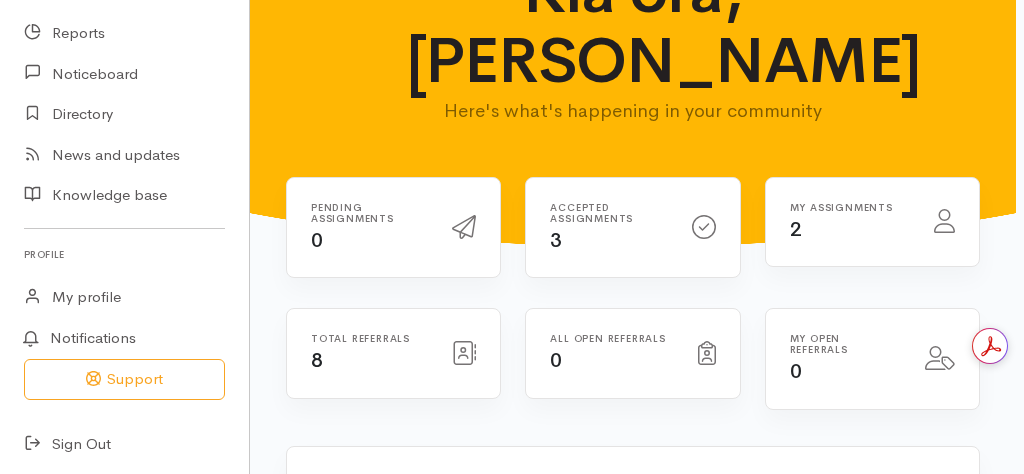 drag, startPoint x: 437, startPoint y: 87, endPoint x: 305, endPoint y: 219, distance: 186.6762 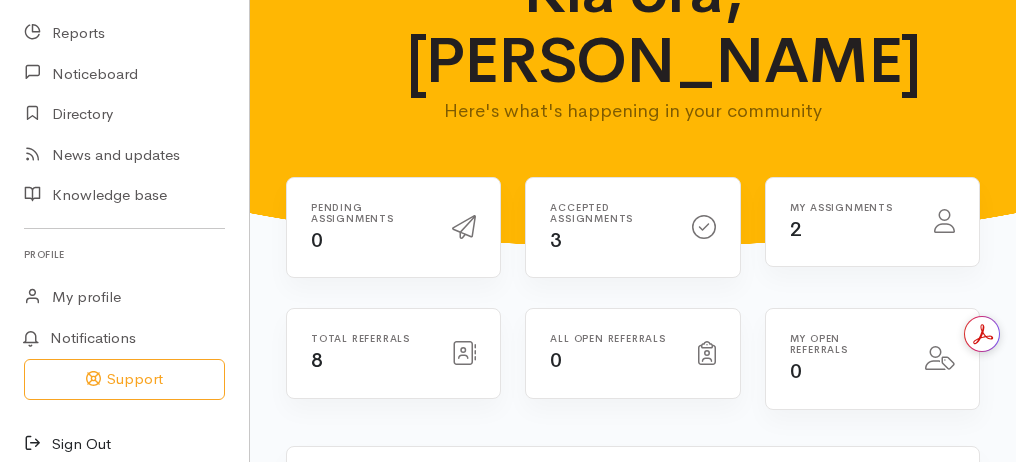 click on "Sign Out" at bounding box center (124, 444) 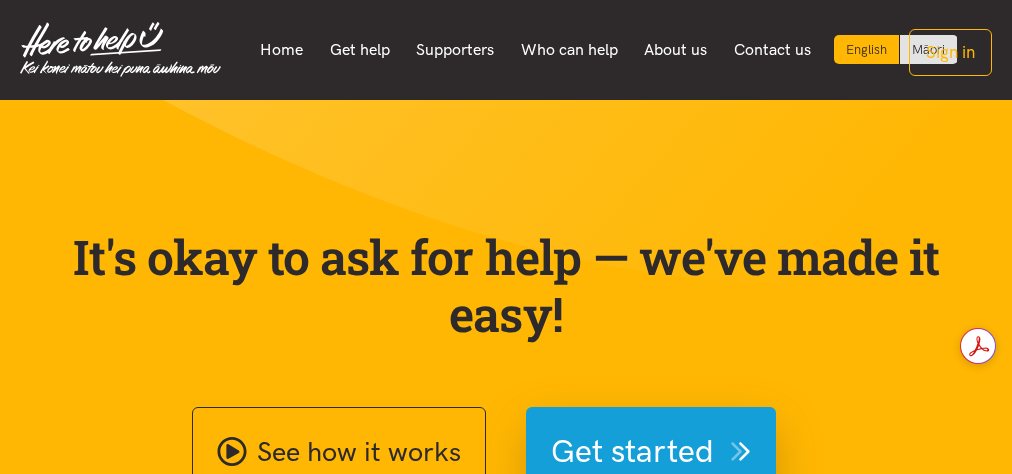 scroll, scrollTop: 0, scrollLeft: 0, axis: both 